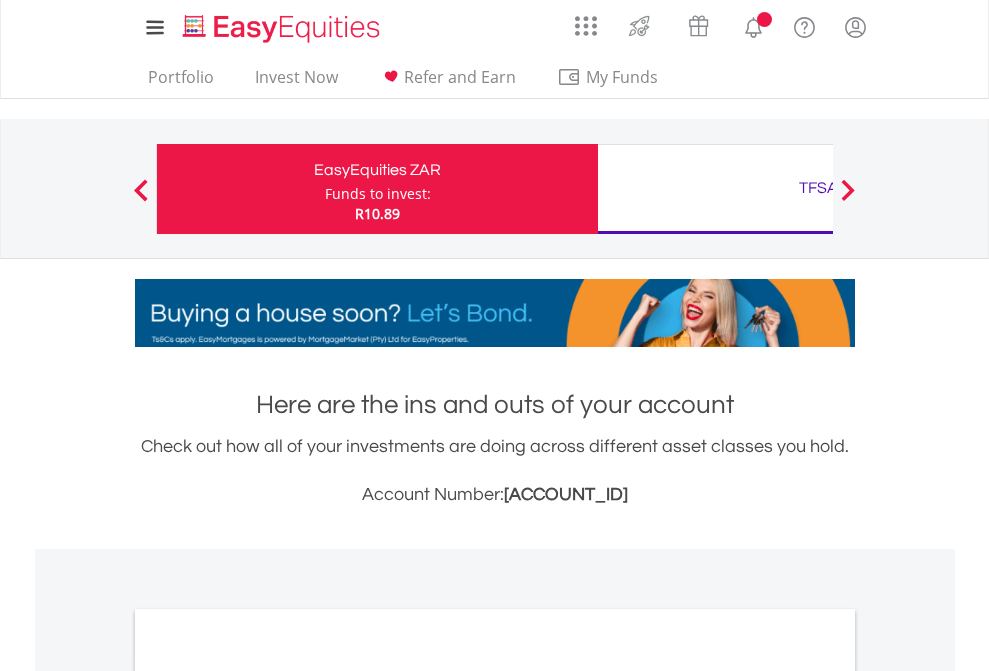 scroll, scrollTop: 0, scrollLeft: 0, axis: both 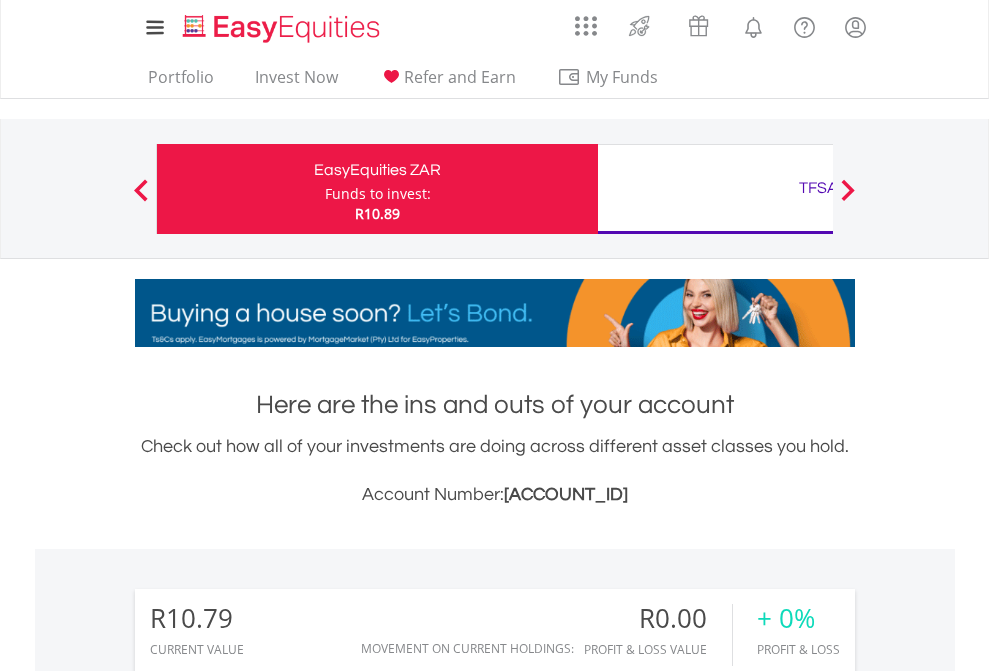 click on "Funds to invest:" at bounding box center [378, 194] 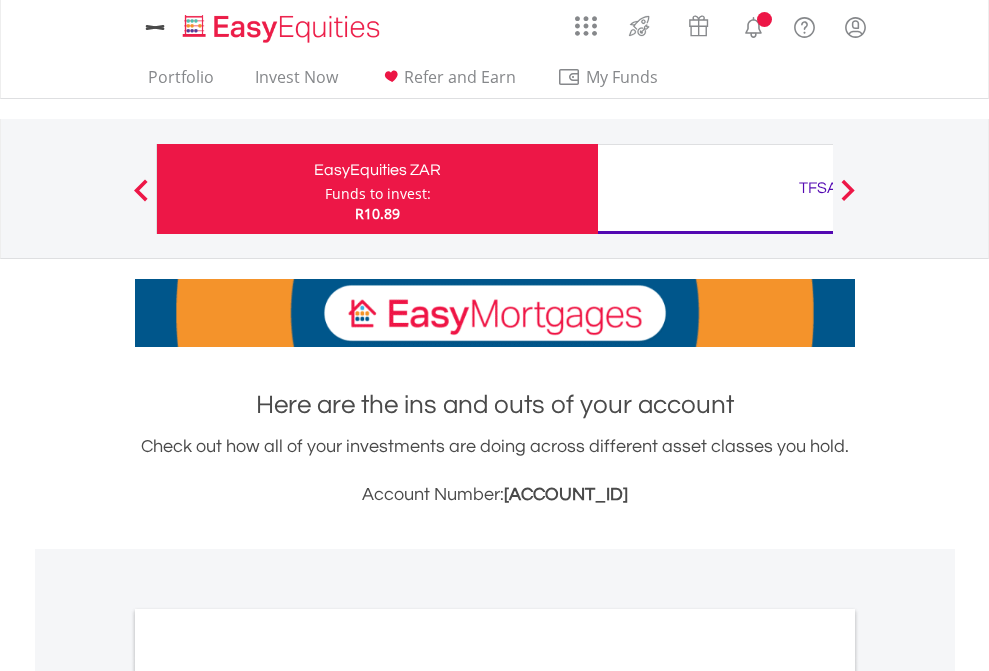 scroll, scrollTop: 0, scrollLeft: 0, axis: both 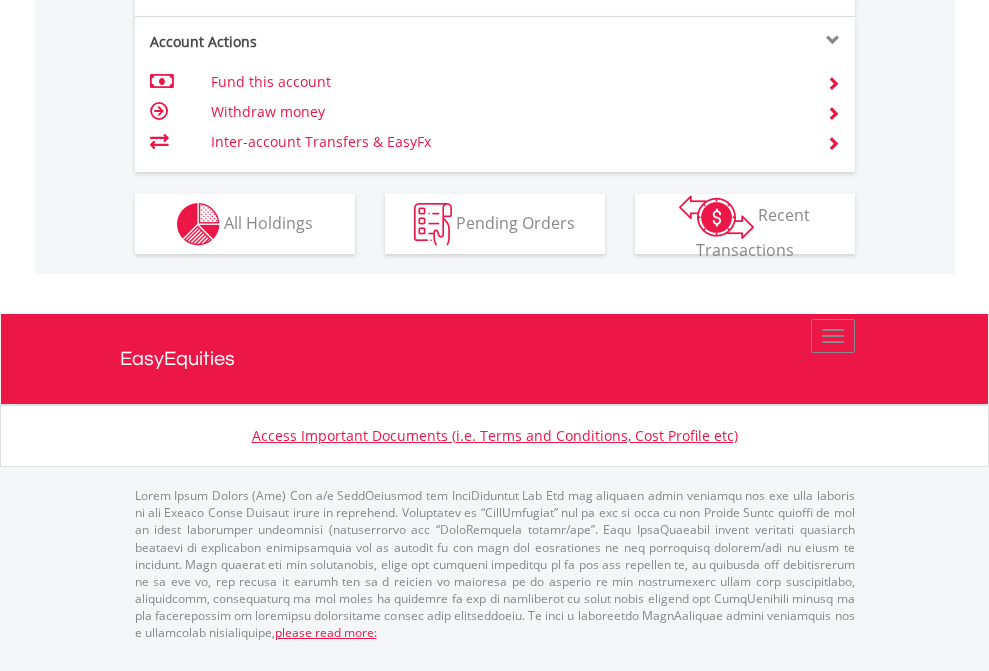 click on "Investment types" at bounding box center (706, -337) 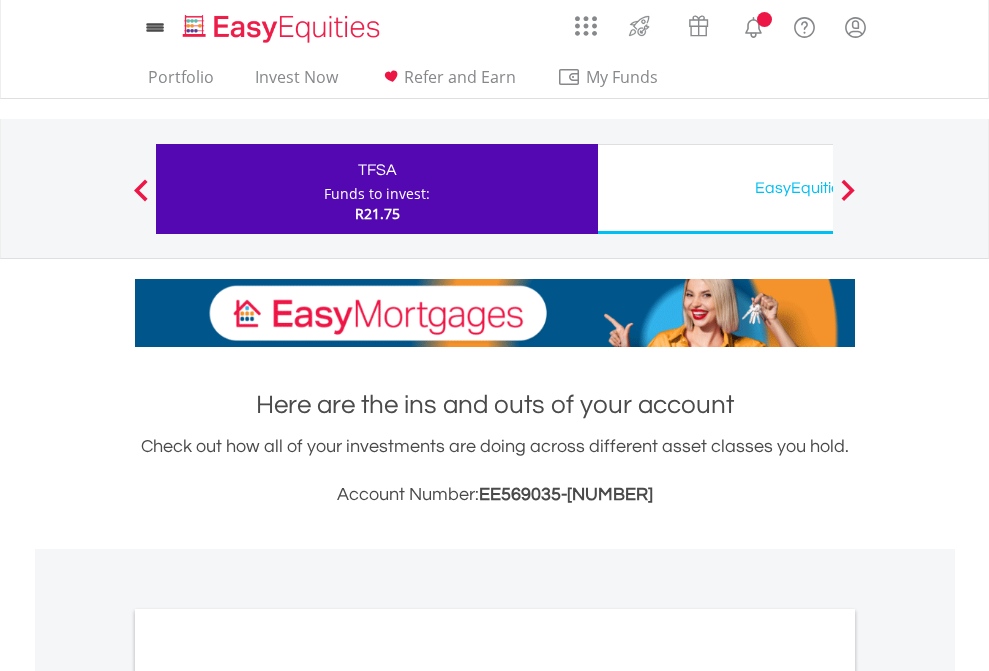 scroll, scrollTop: 0, scrollLeft: 0, axis: both 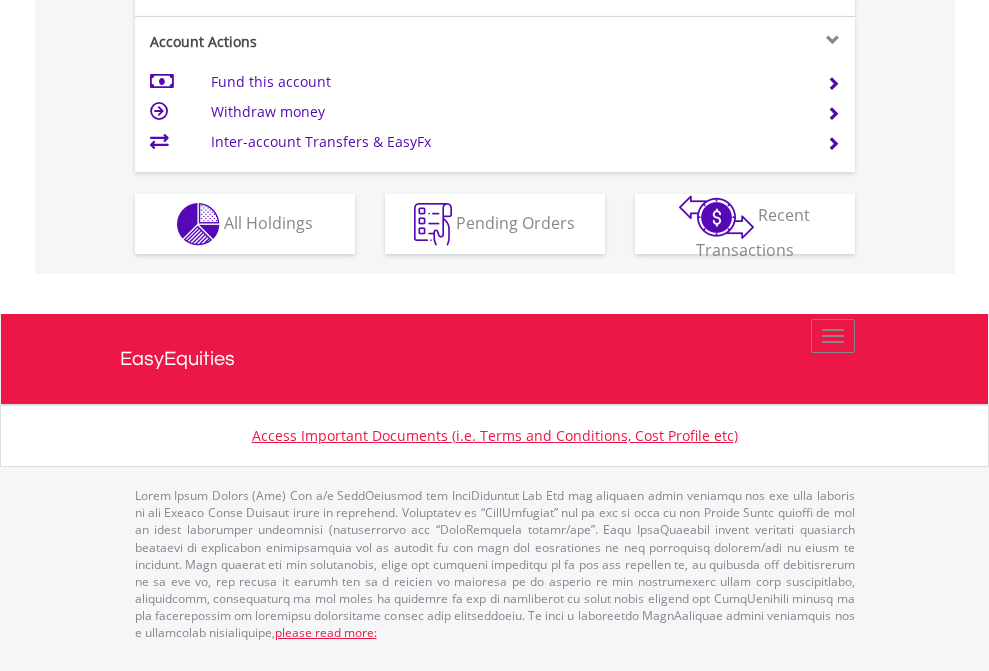 click on "Investment types" at bounding box center [706, -337] 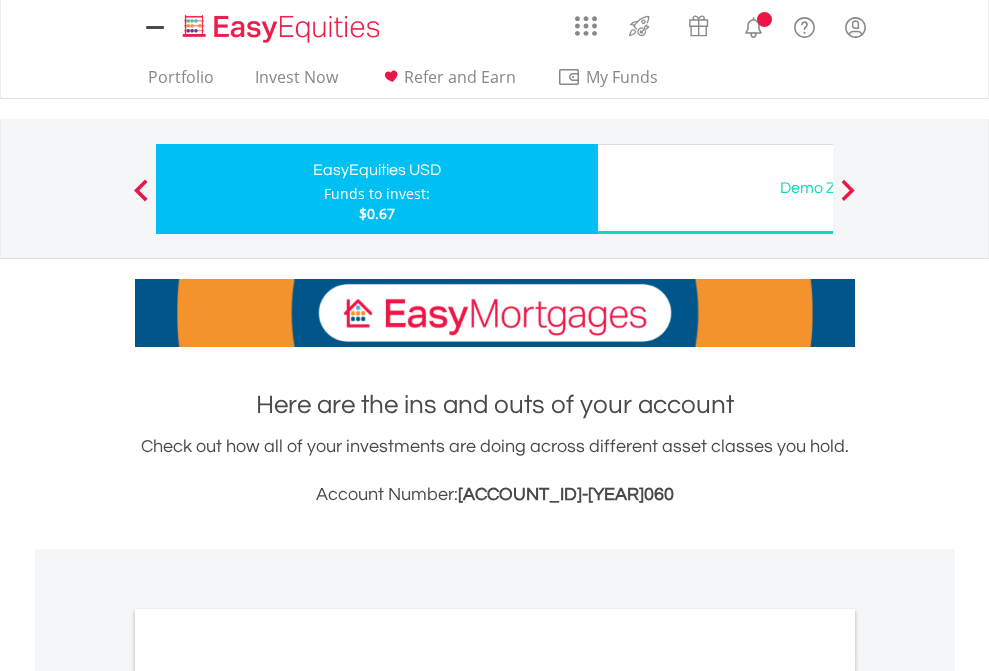 scroll, scrollTop: 0, scrollLeft: 0, axis: both 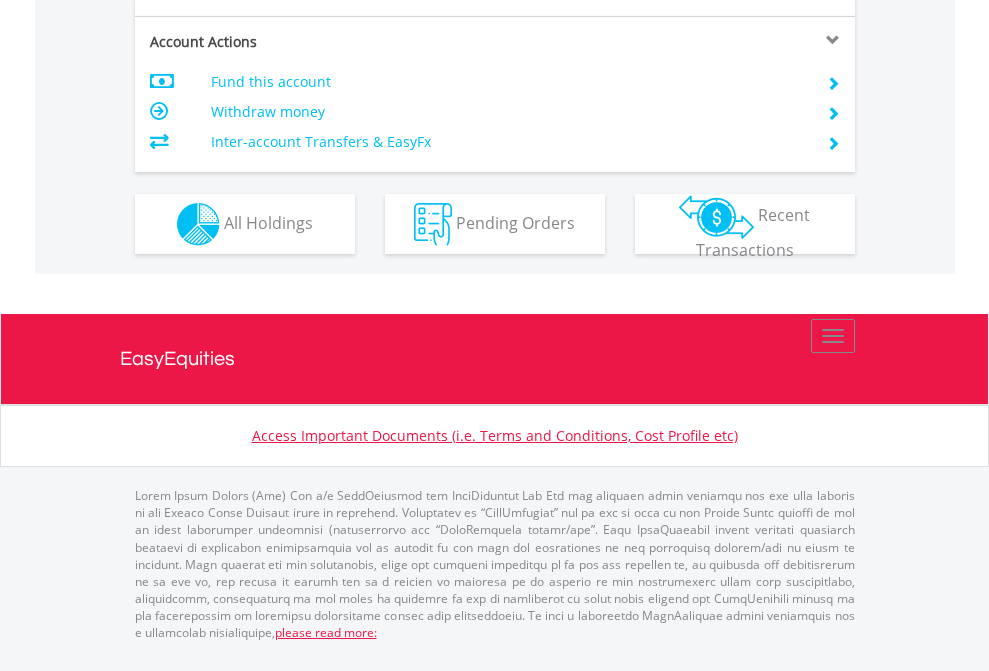 click on "Investment types" at bounding box center (706, -337) 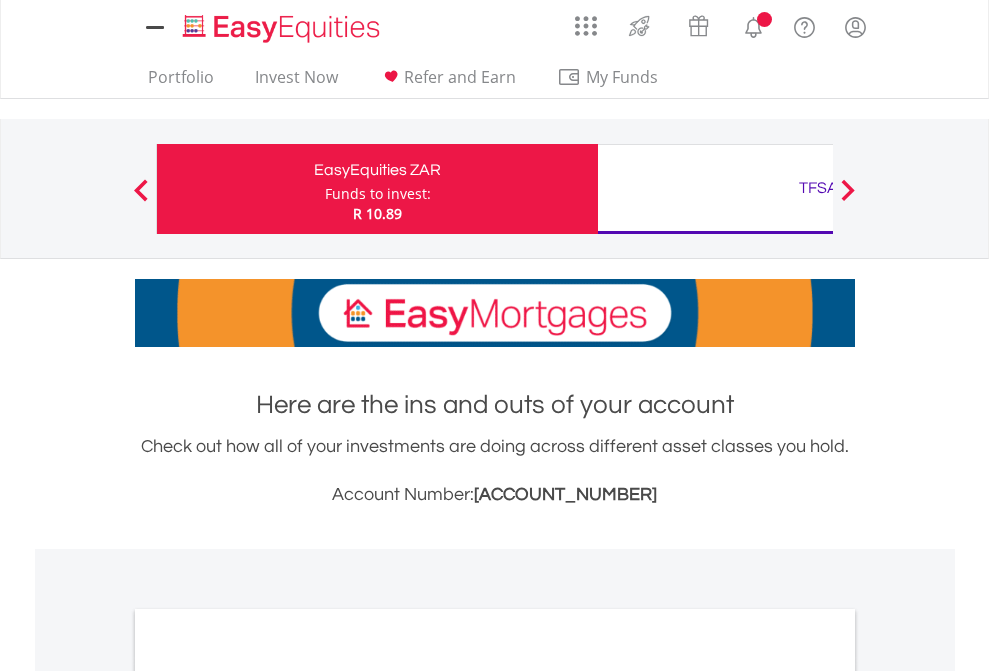 scroll, scrollTop: 0, scrollLeft: 0, axis: both 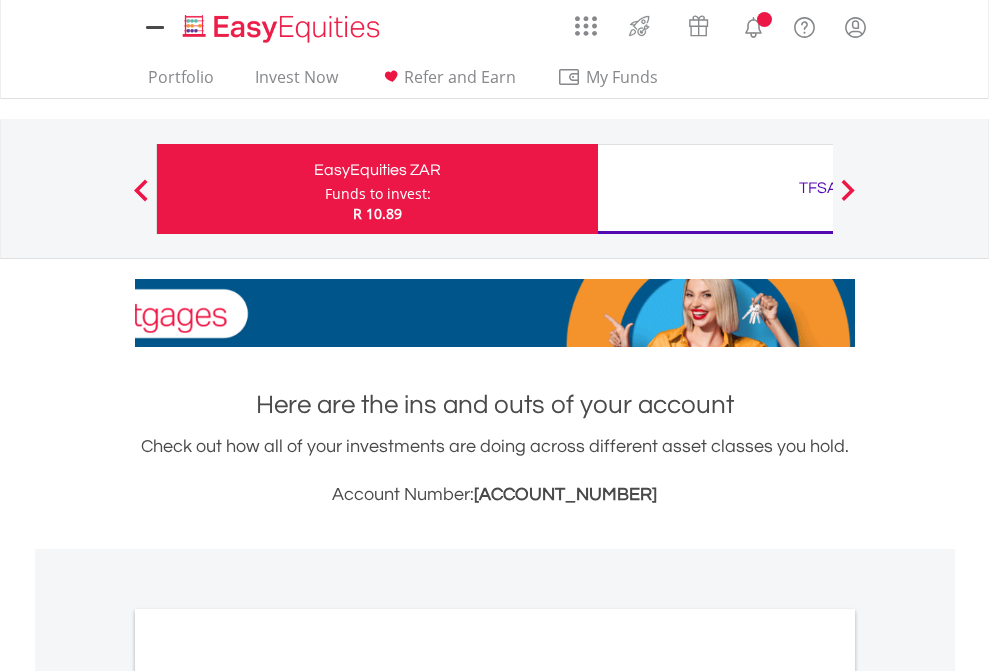click on "All Holdings" at bounding box center (268, 1096) 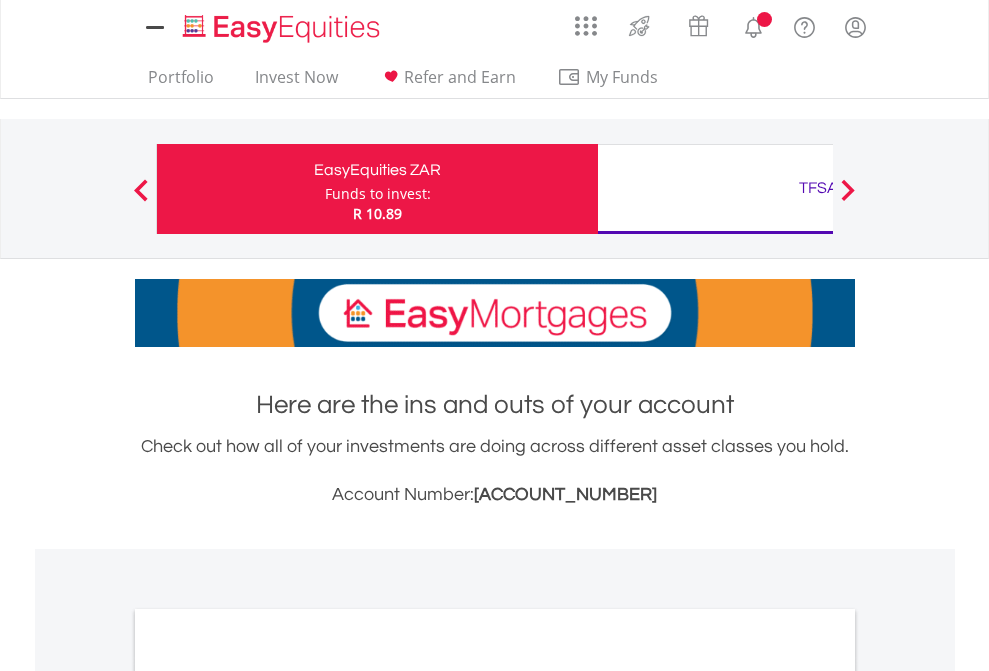 scroll, scrollTop: 1202, scrollLeft: 0, axis: vertical 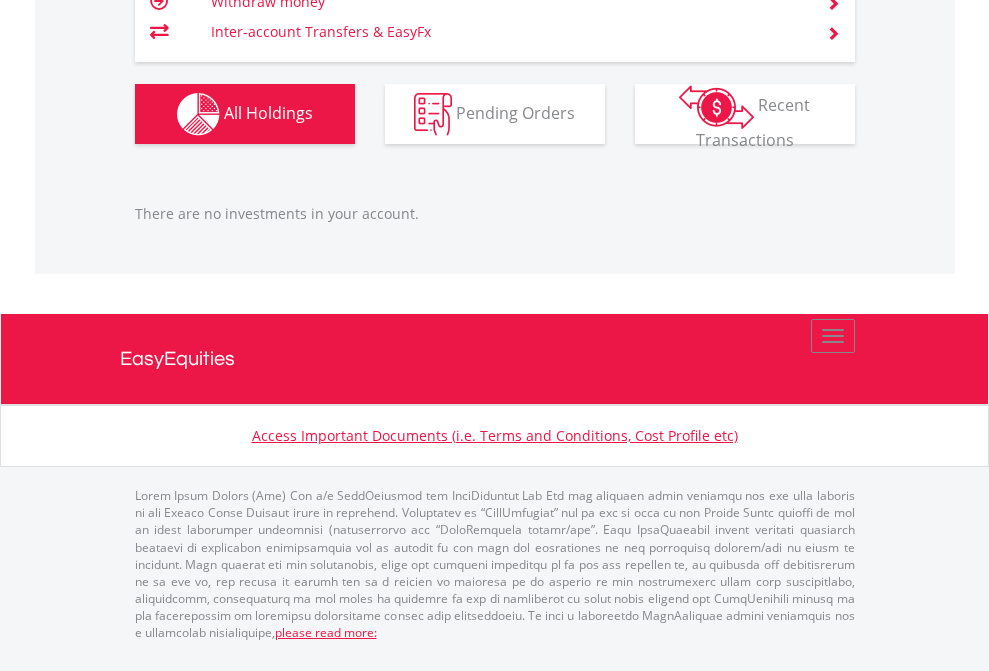 click on "TFSA" at bounding box center (818, -1206) 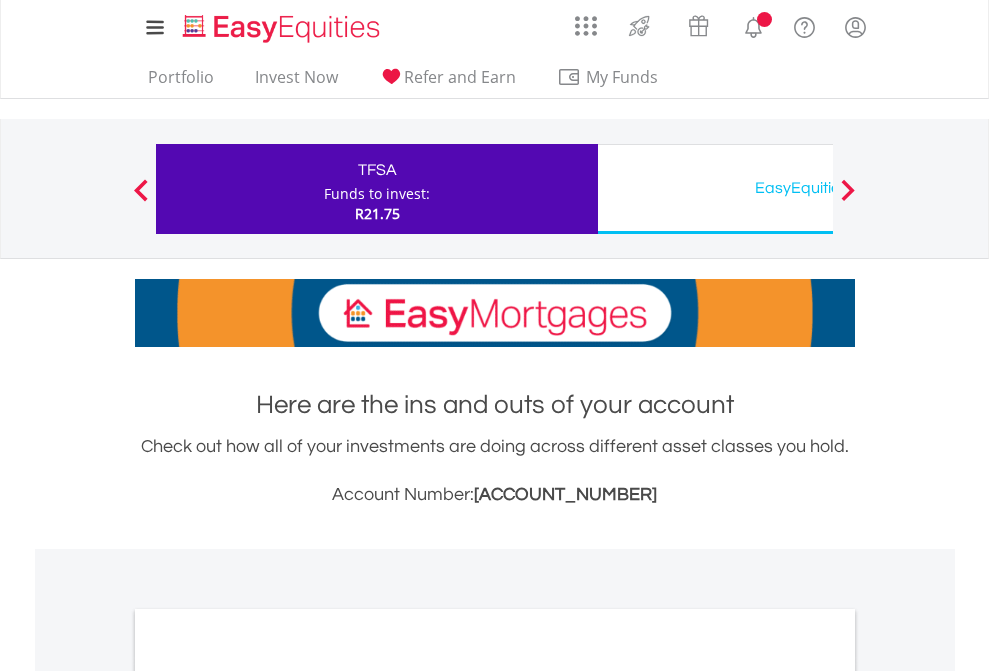 scroll, scrollTop: 0, scrollLeft: 0, axis: both 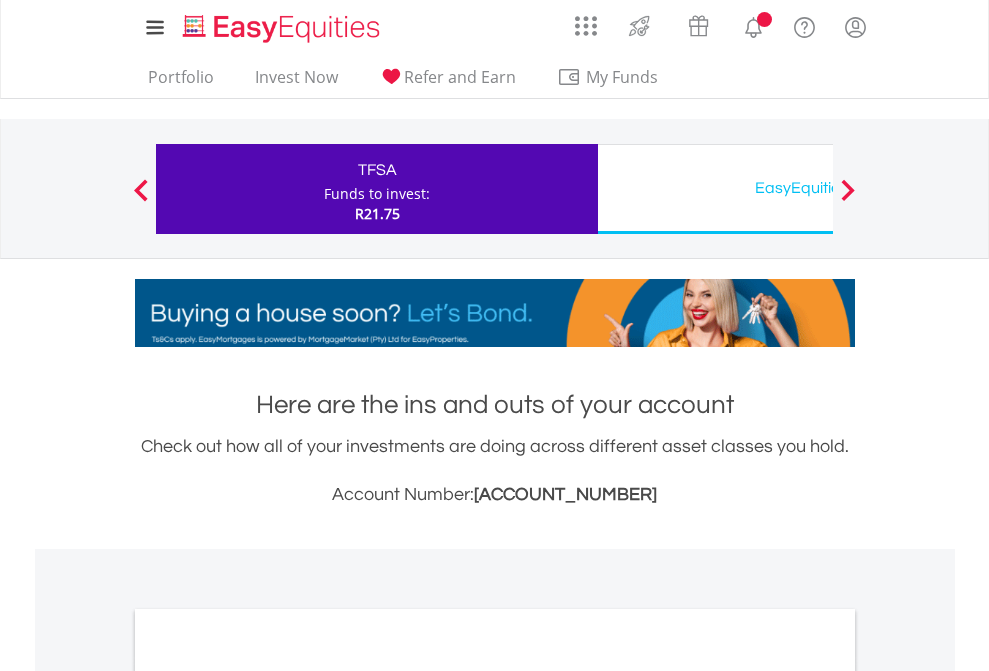click on "All Holdings" at bounding box center (268, 1096) 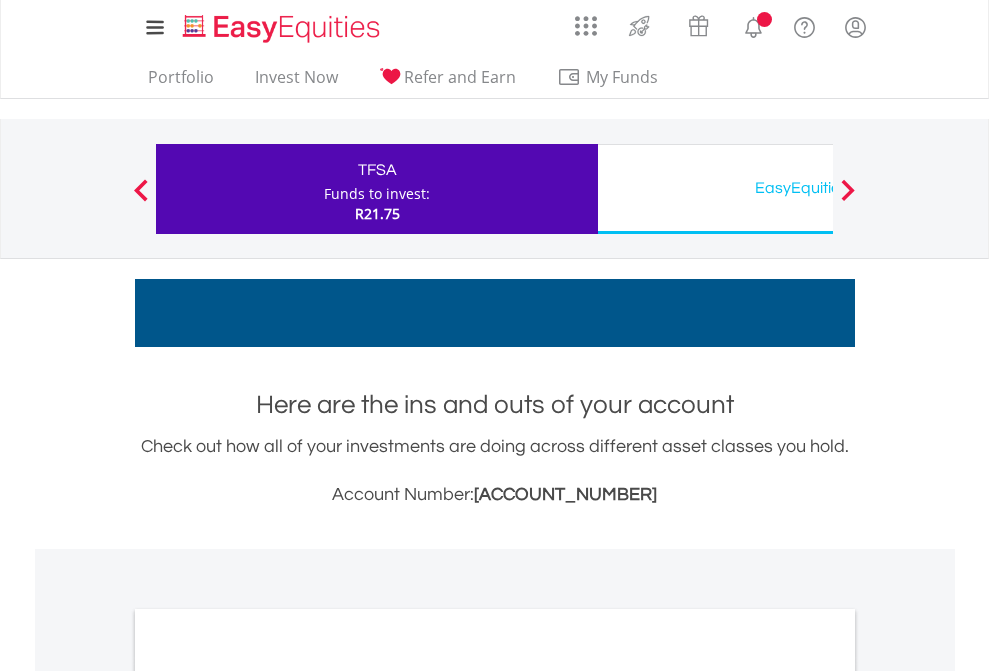 scroll, scrollTop: 1202, scrollLeft: 0, axis: vertical 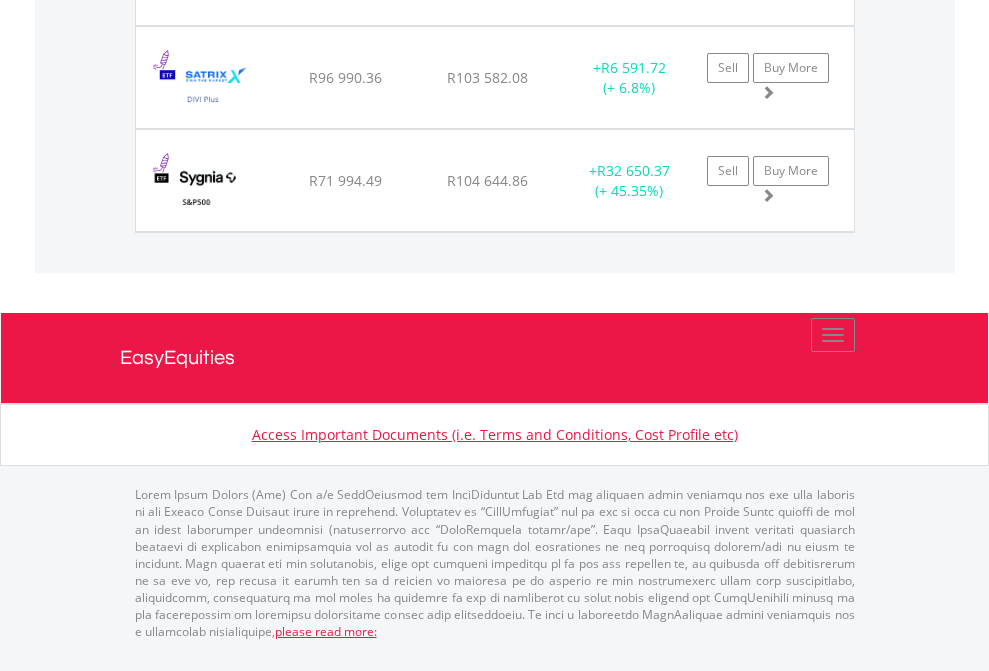 click on "EasyEquities USD" at bounding box center [818, -1625] 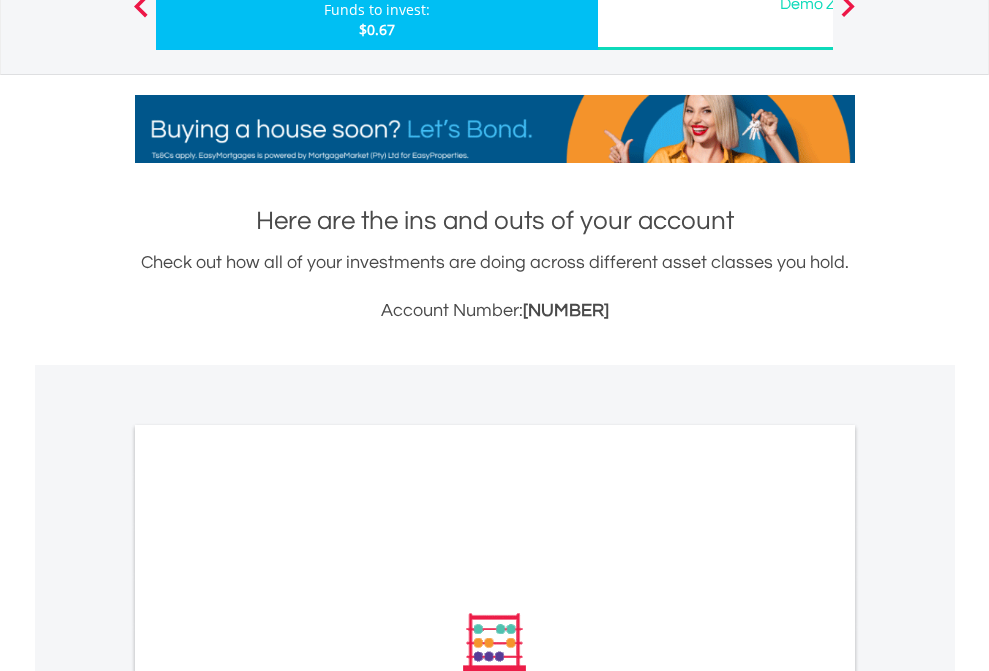 click on "All Holdings" at bounding box center [268, 912] 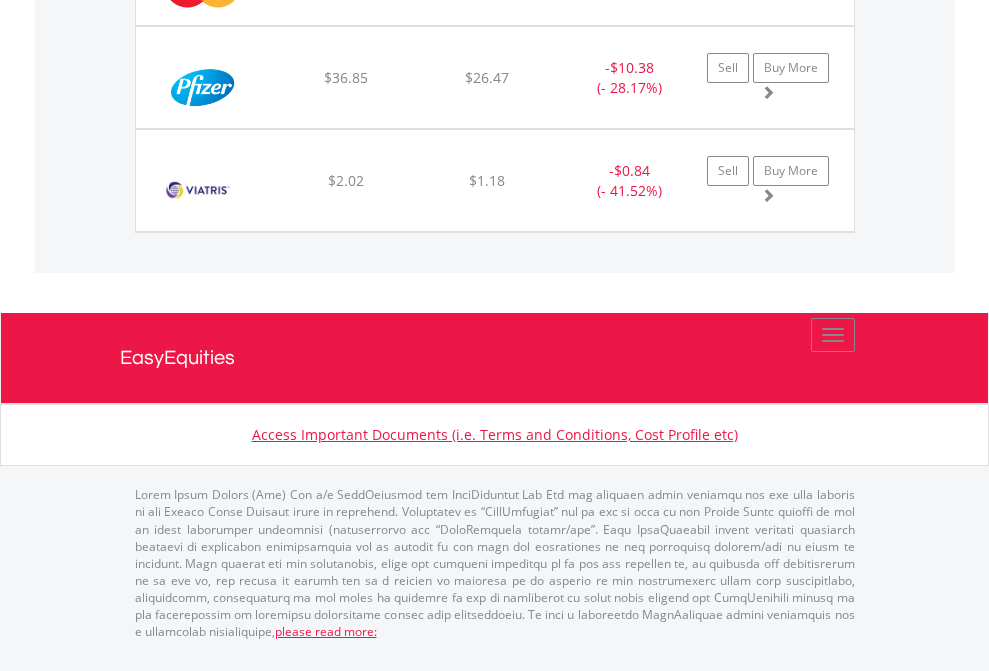 scroll, scrollTop: 2225, scrollLeft: 0, axis: vertical 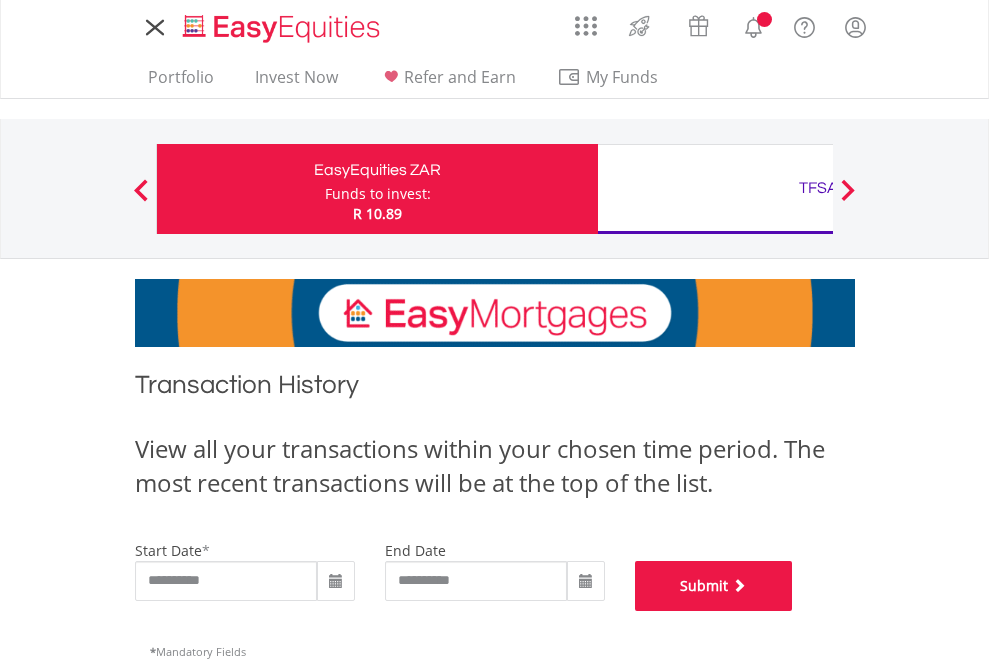 click on "Submit" at bounding box center [714, 586] 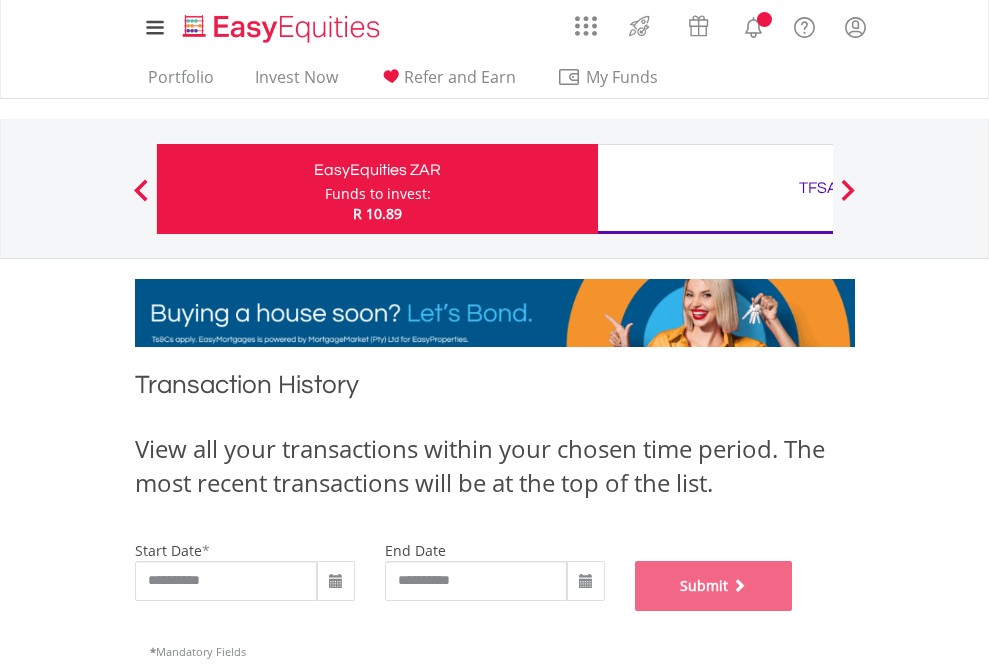 scroll, scrollTop: 811, scrollLeft: 0, axis: vertical 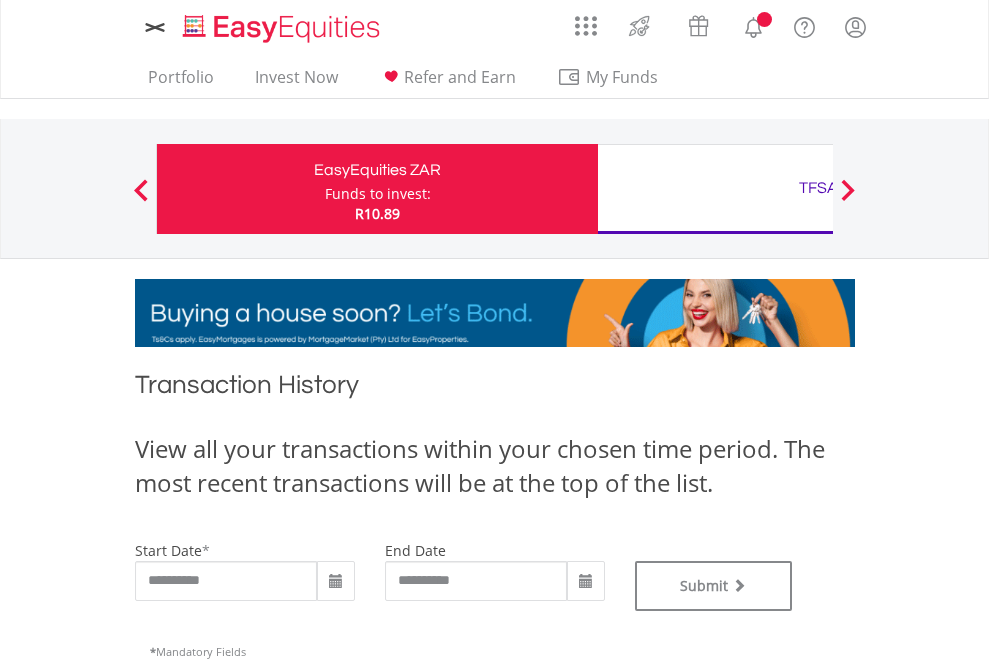 click on "TFSA" at bounding box center (818, 188) 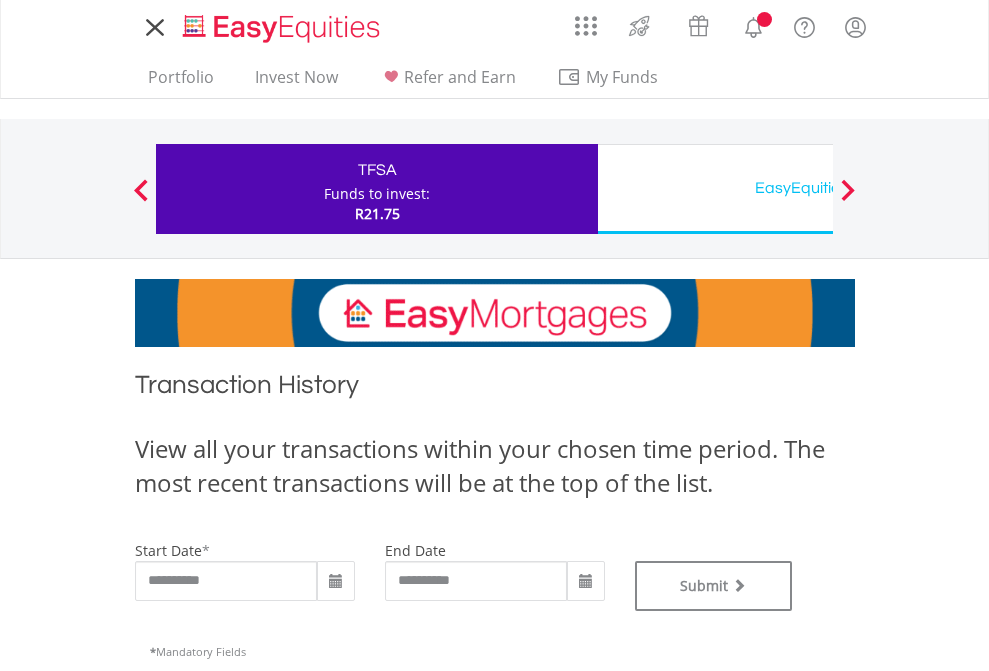 scroll, scrollTop: 0, scrollLeft: 0, axis: both 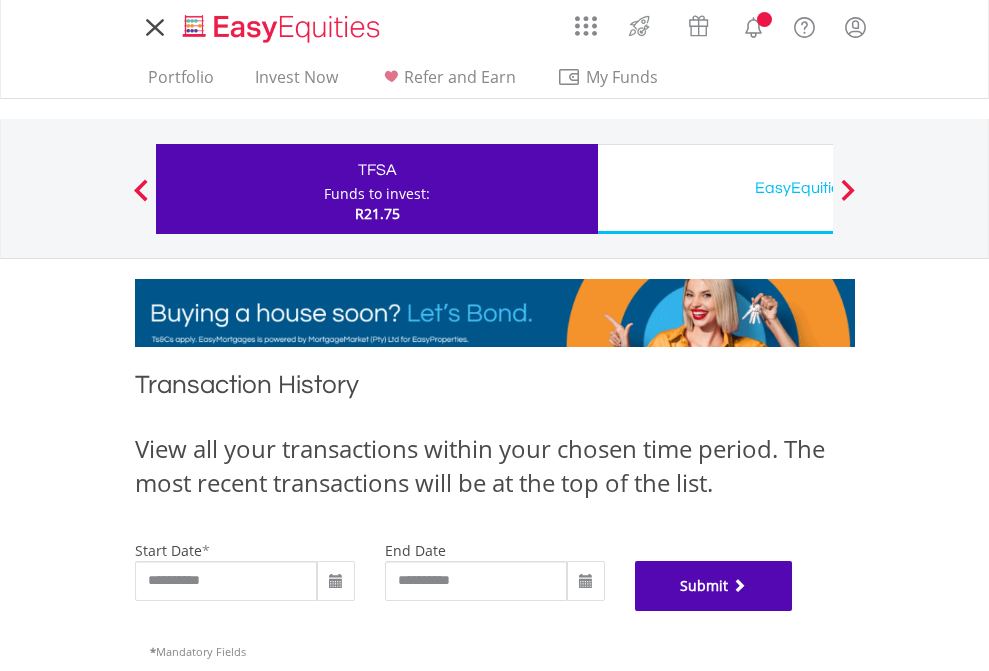 click on "Submit" at bounding box center [714, 586] 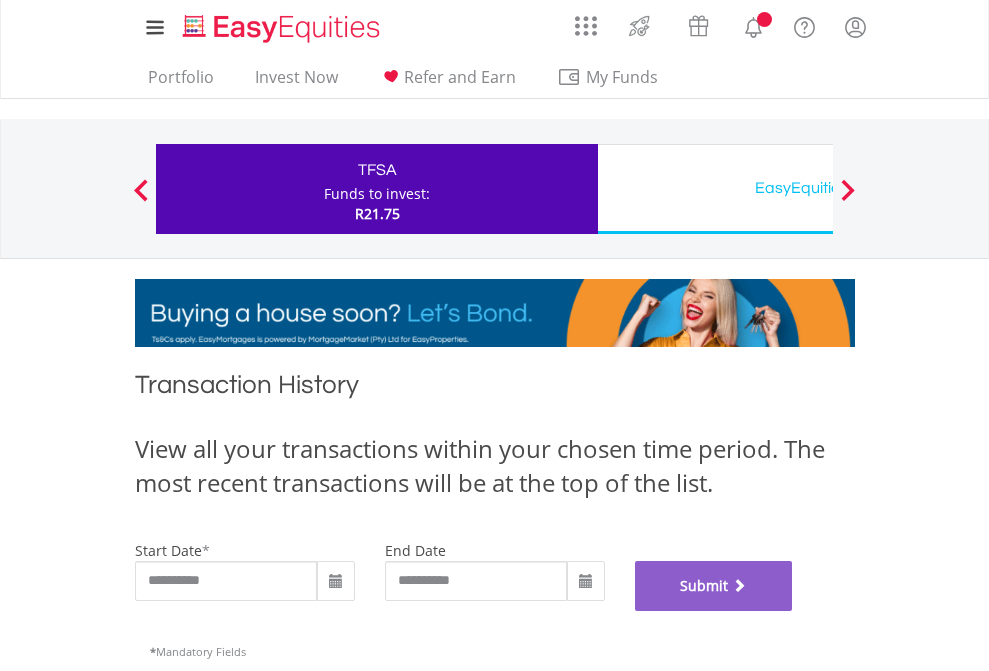 scroll, scrollTop: 811, scrollLeft: 0, axis: vertical 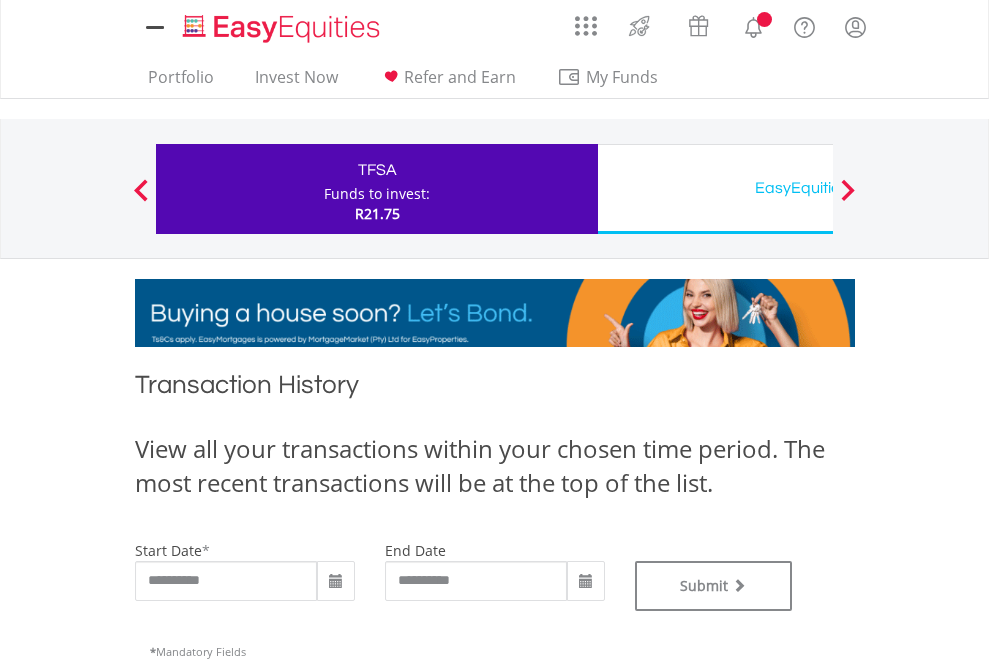 click on "EasyEquities USD" at bounding box center [818, 188] 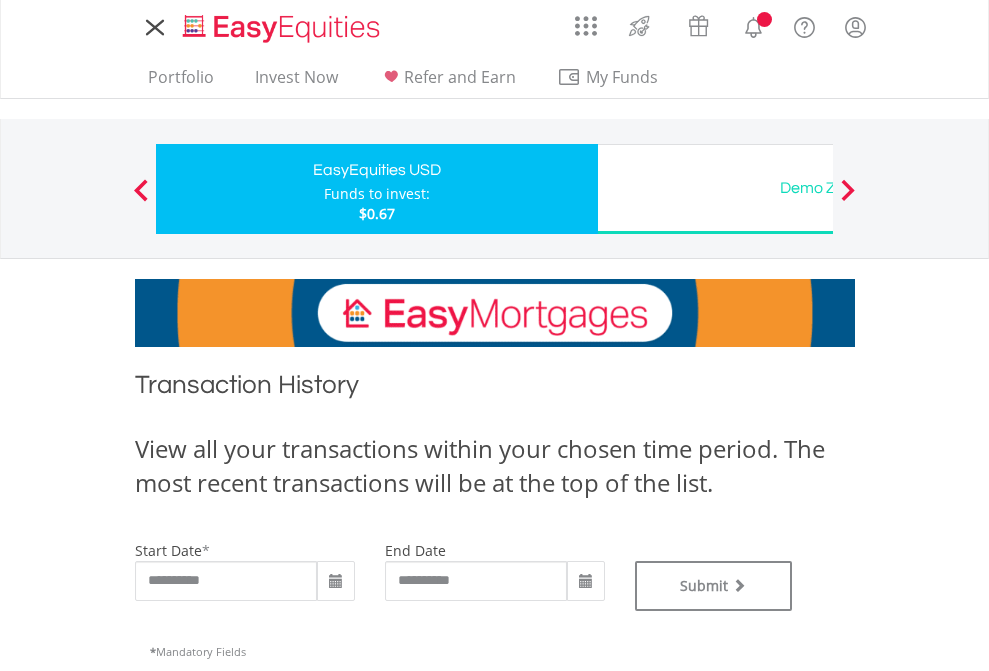 scroll, scrollTop: 0, scrollLeft: 0, axis: both 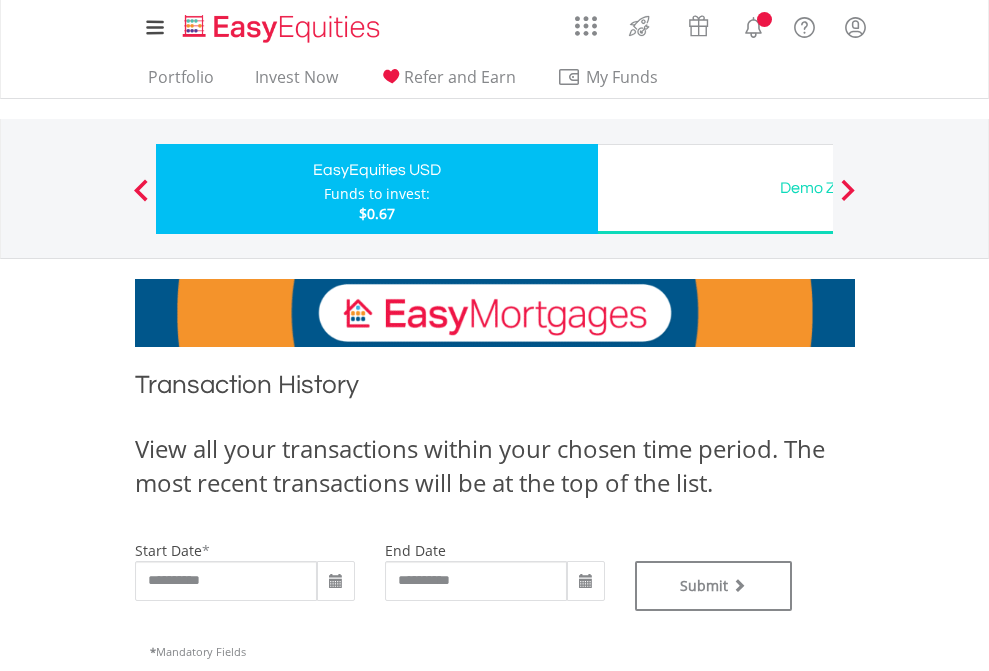 type on "**********" 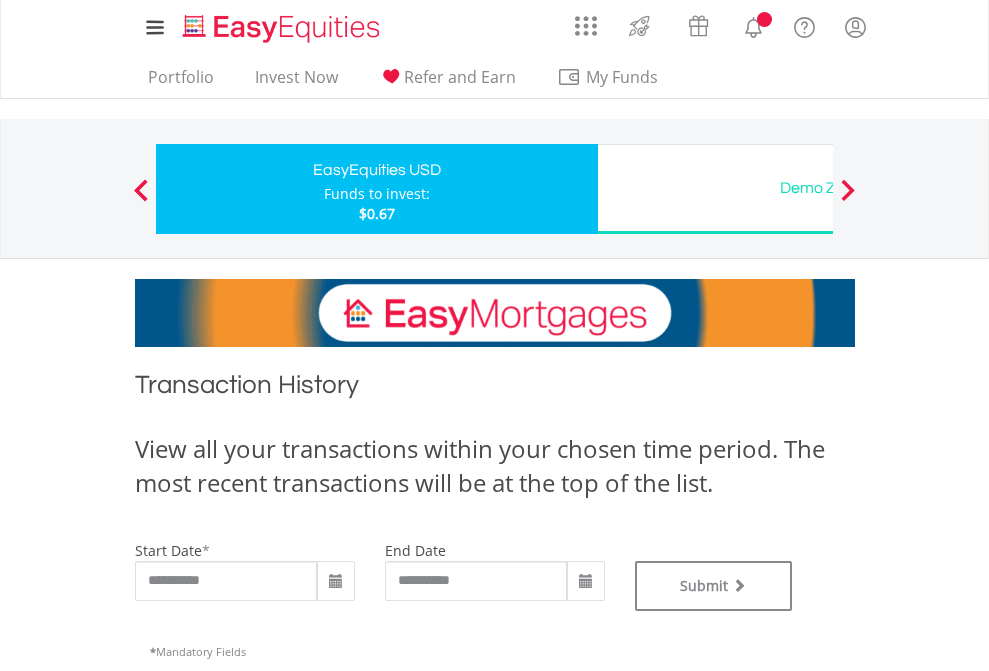 type on "**********" 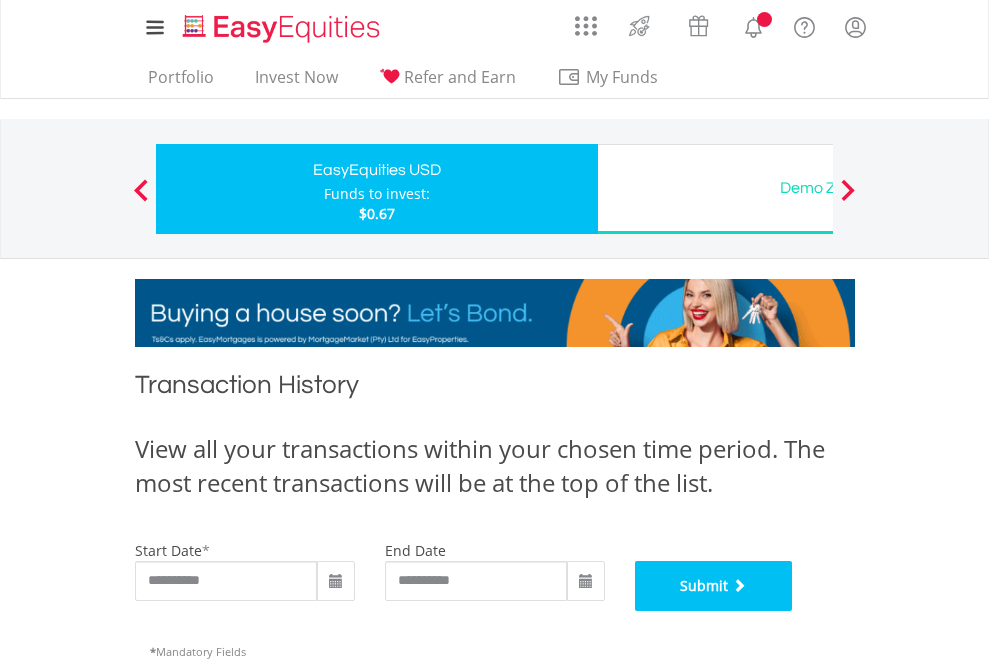 click on "Submit" at bounding box center [714, 586] 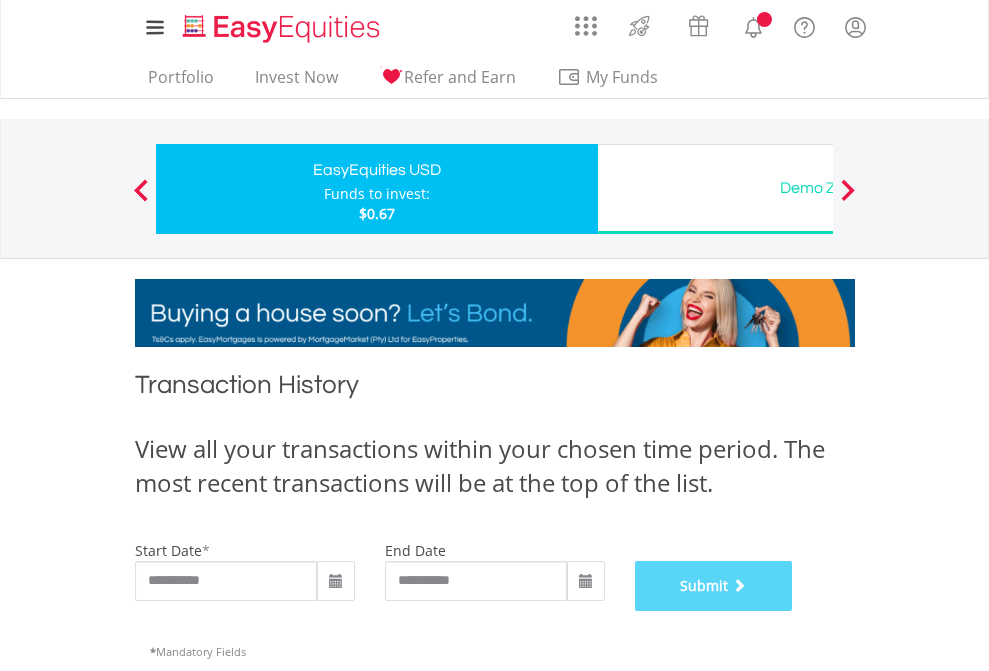 scroll, scrollTop: 811, scrollLeft: 0, axis: vertical 